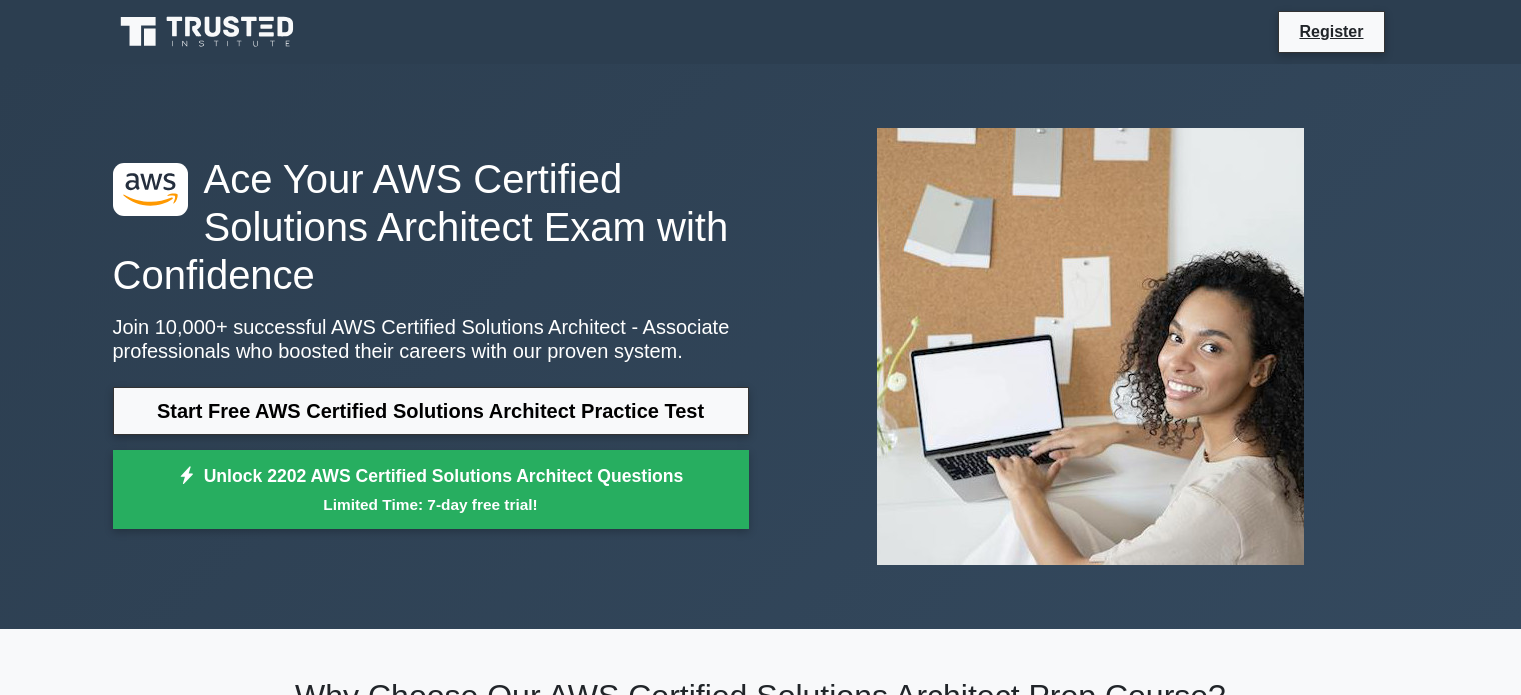 scroll, scrollTop: 0, scrollLeft: 0, axis: both 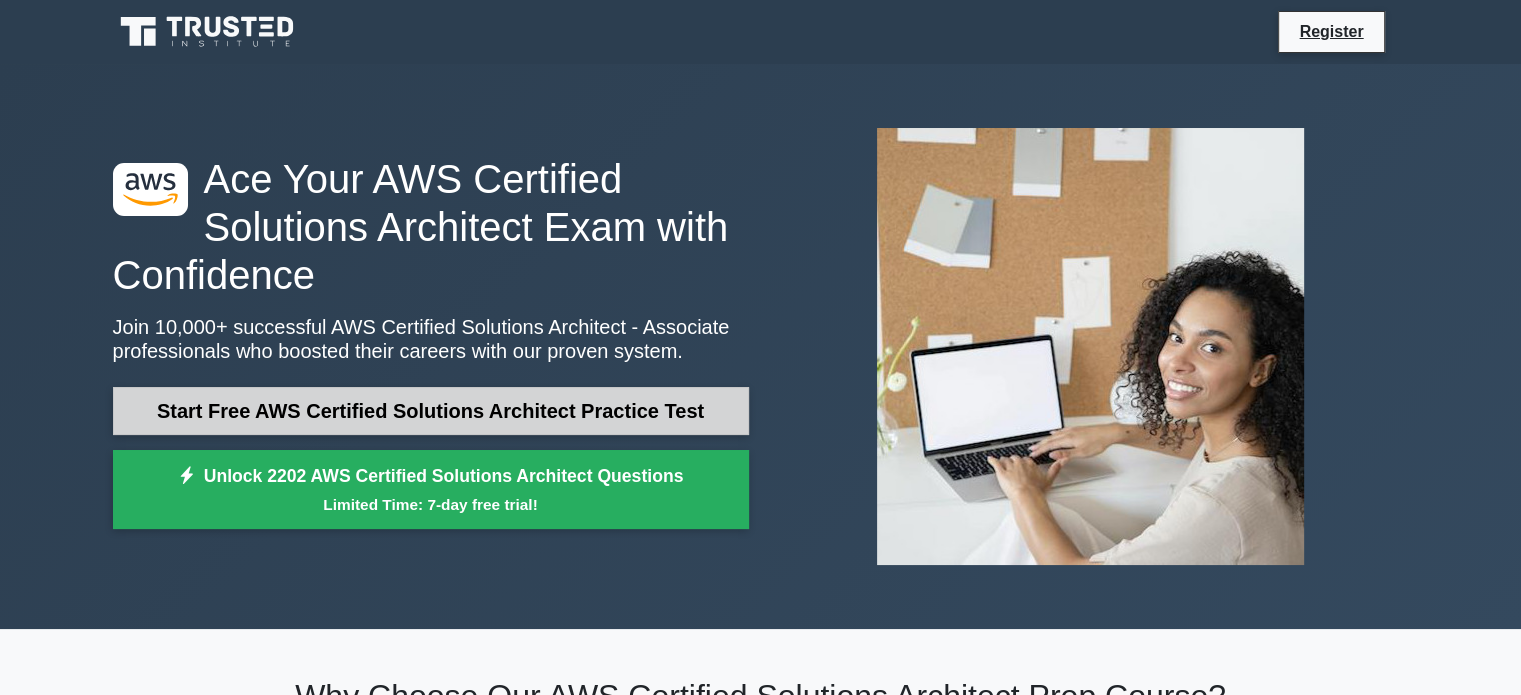 click on "Start Free AWS Certified Solutions Architect Practice Test" at bounding box center (431, 411) 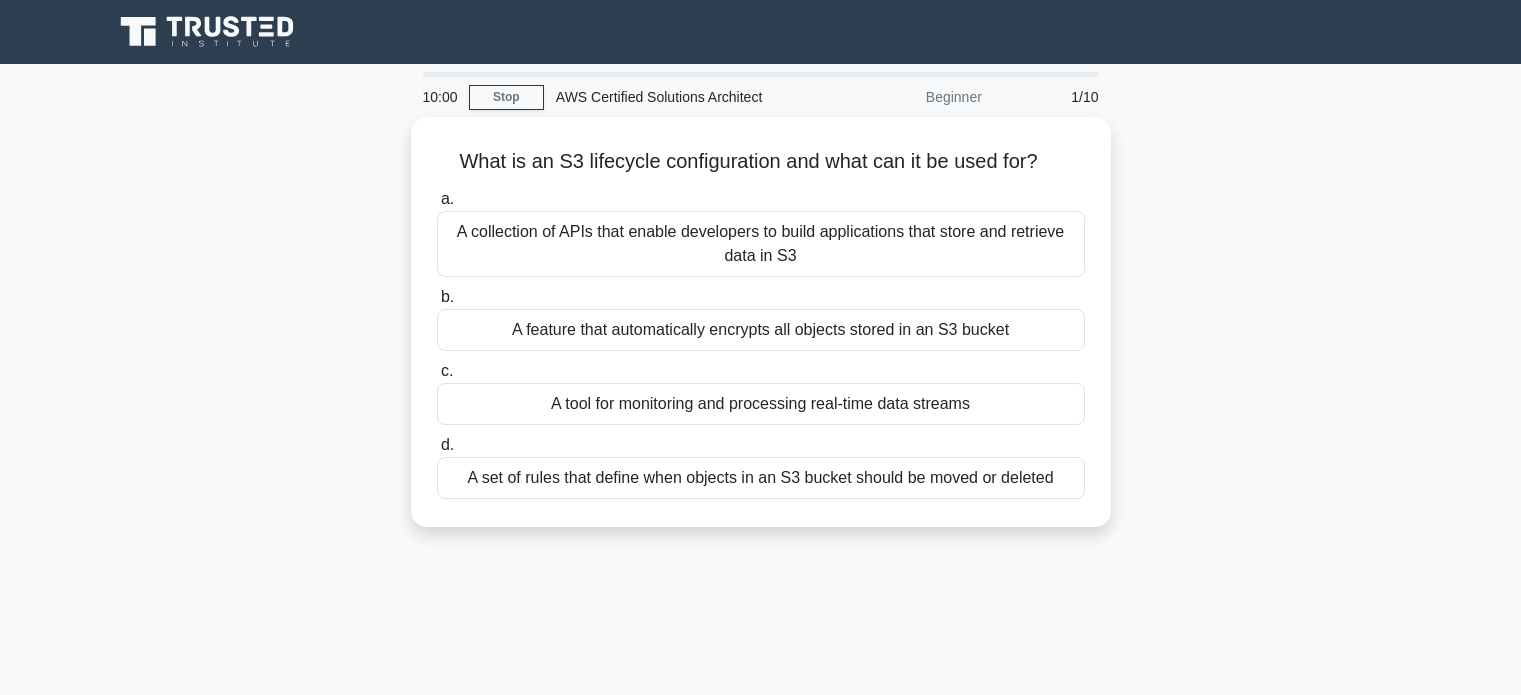 scroll, scrollTop: 0, scrollLeft: 0, axis: both 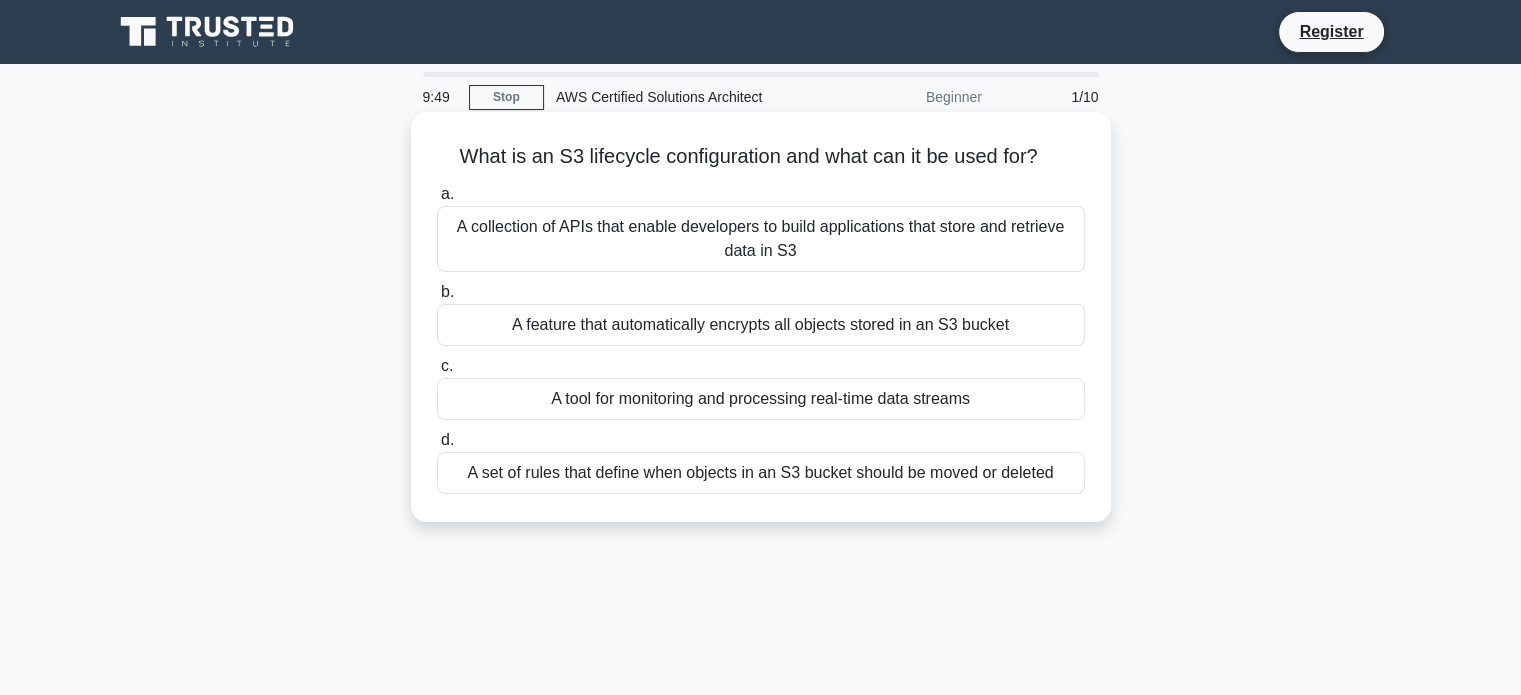 click on "A set of rules that define when objects in an S3 bucket should be moved or deleted" at bounding box center [761, 473] 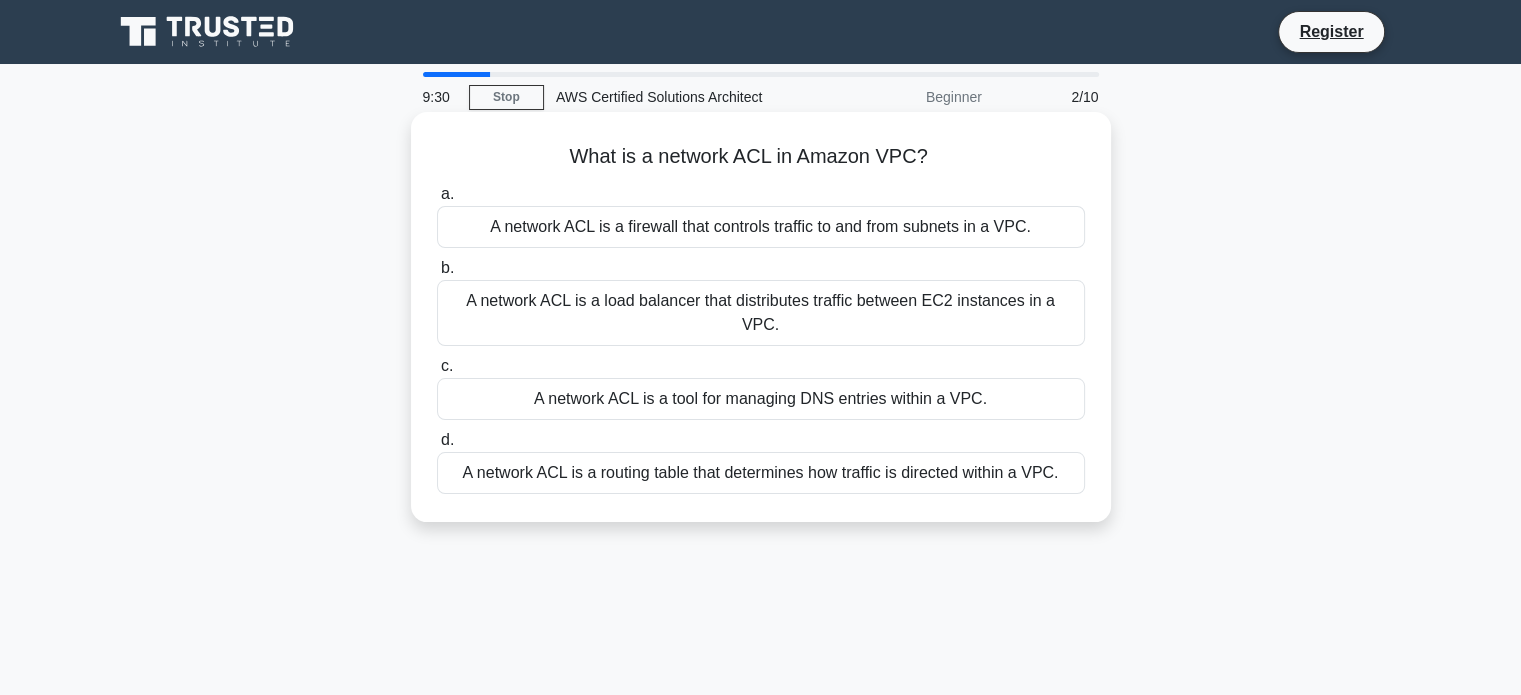 click on "A network ACL is a firewall that controls traffic to and from subnets in a VPC." at bounding box center (761, 227) 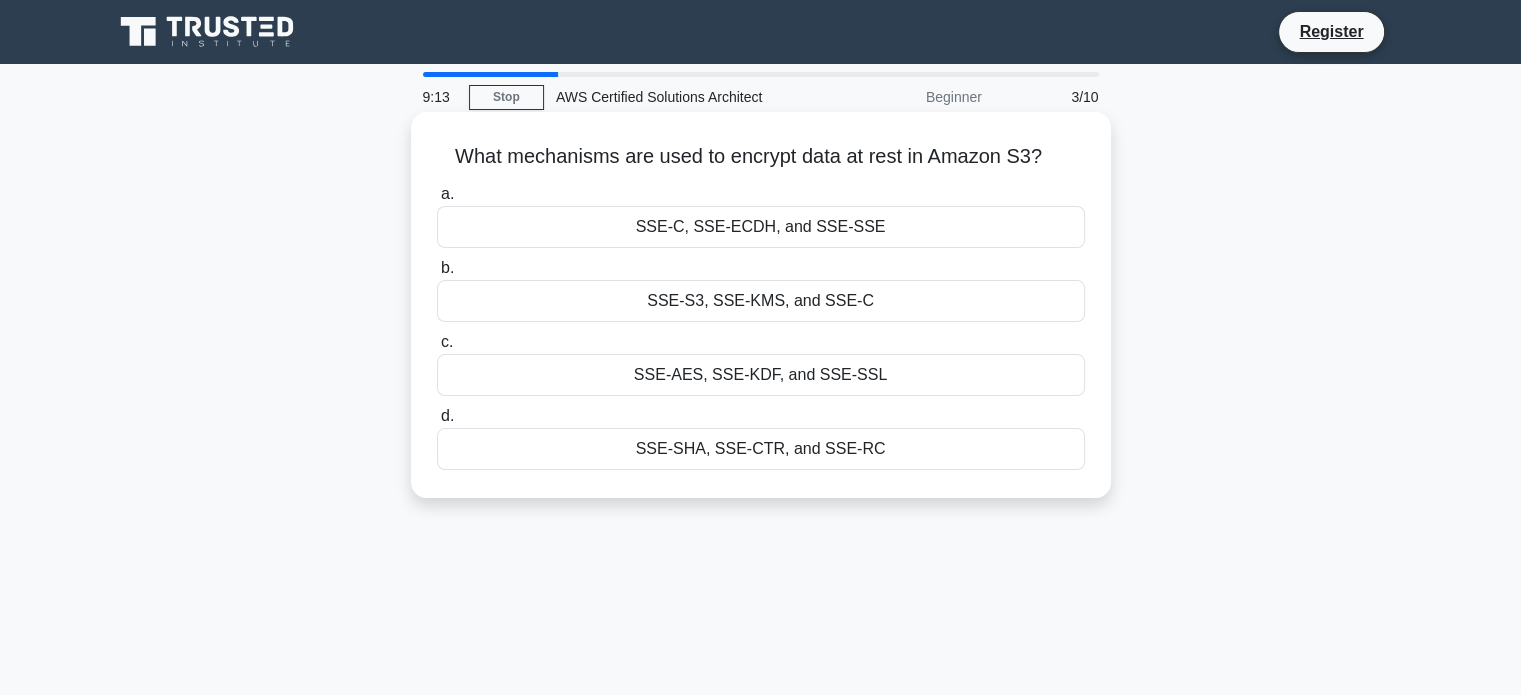 drag, startPoint x: 957, startPoint y: 303, endPoint x: 899, endPoint y: 289, distance: 59.665737 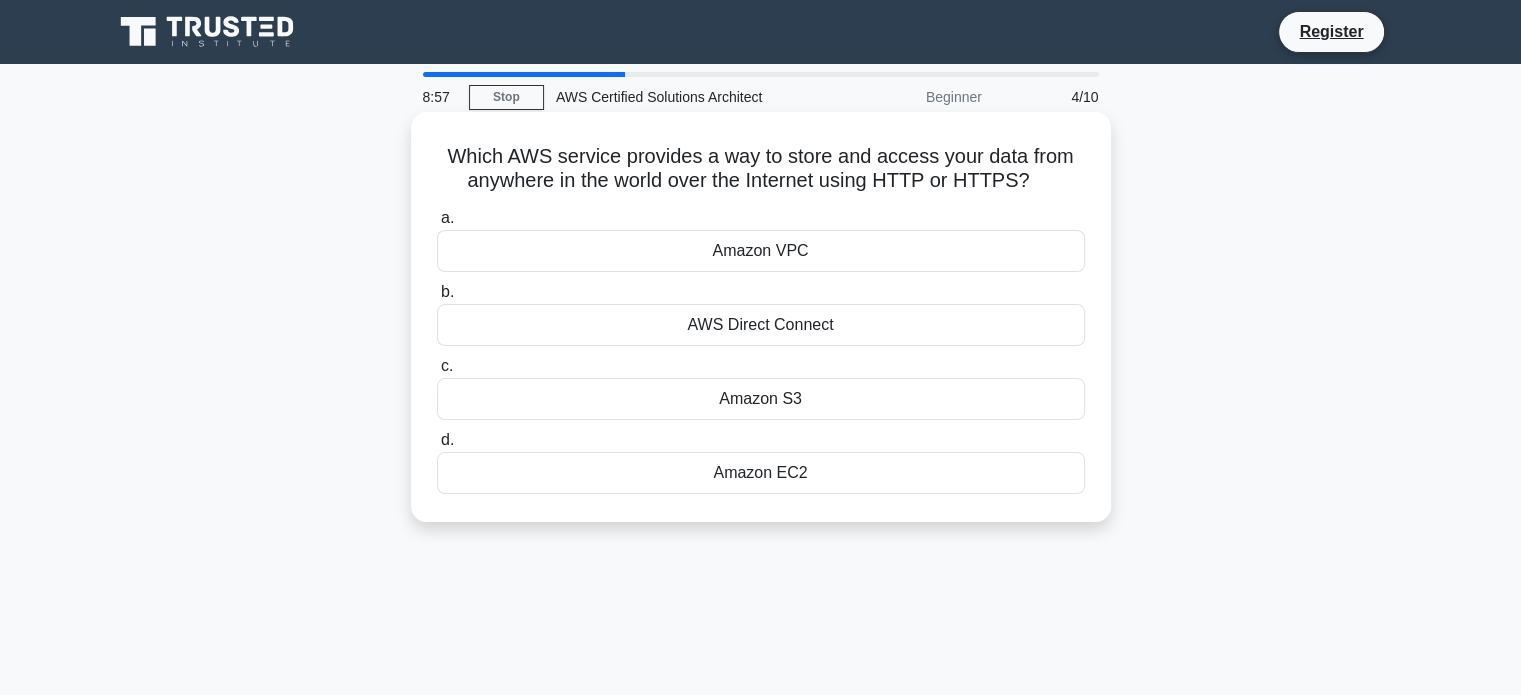 click on "Amazon S3" at bounding box center [761, 399] 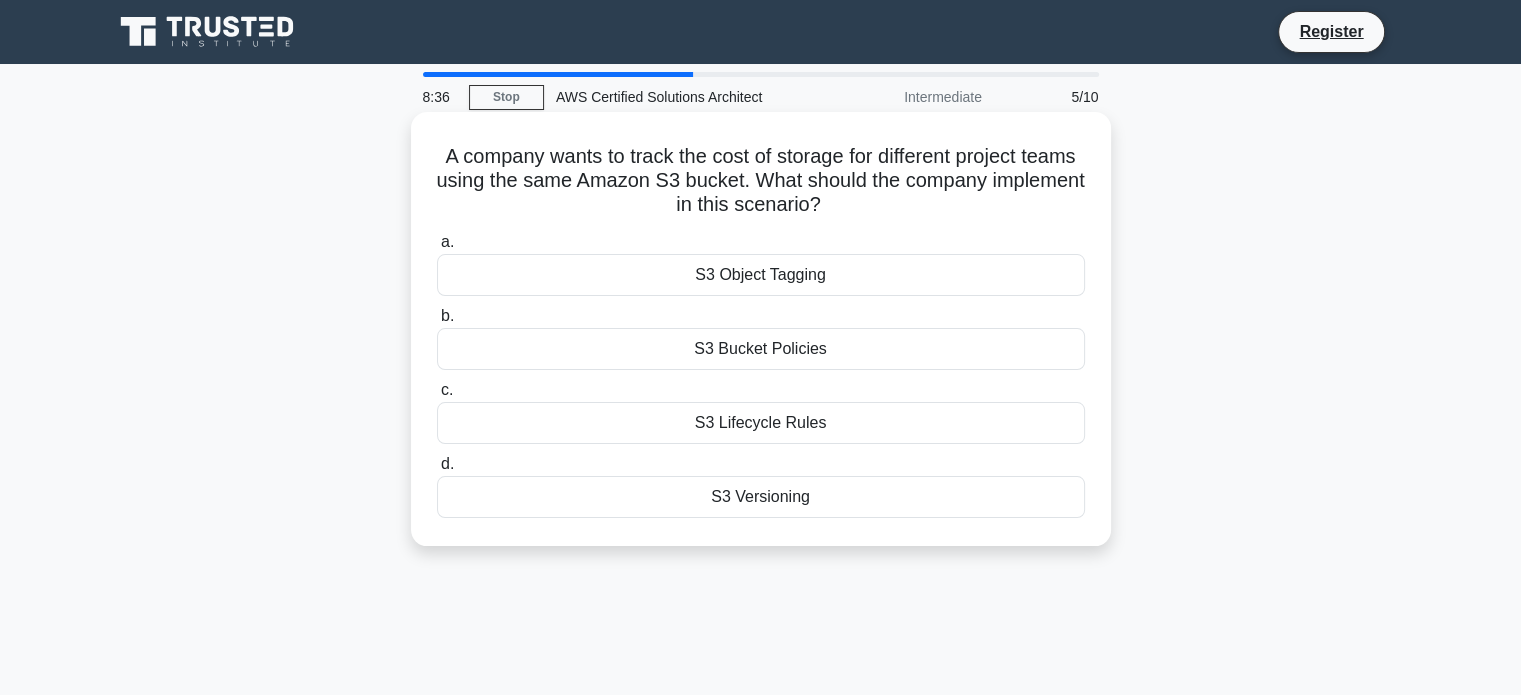 click on "S3 Object Tagging" at bounding box center (761, 275) 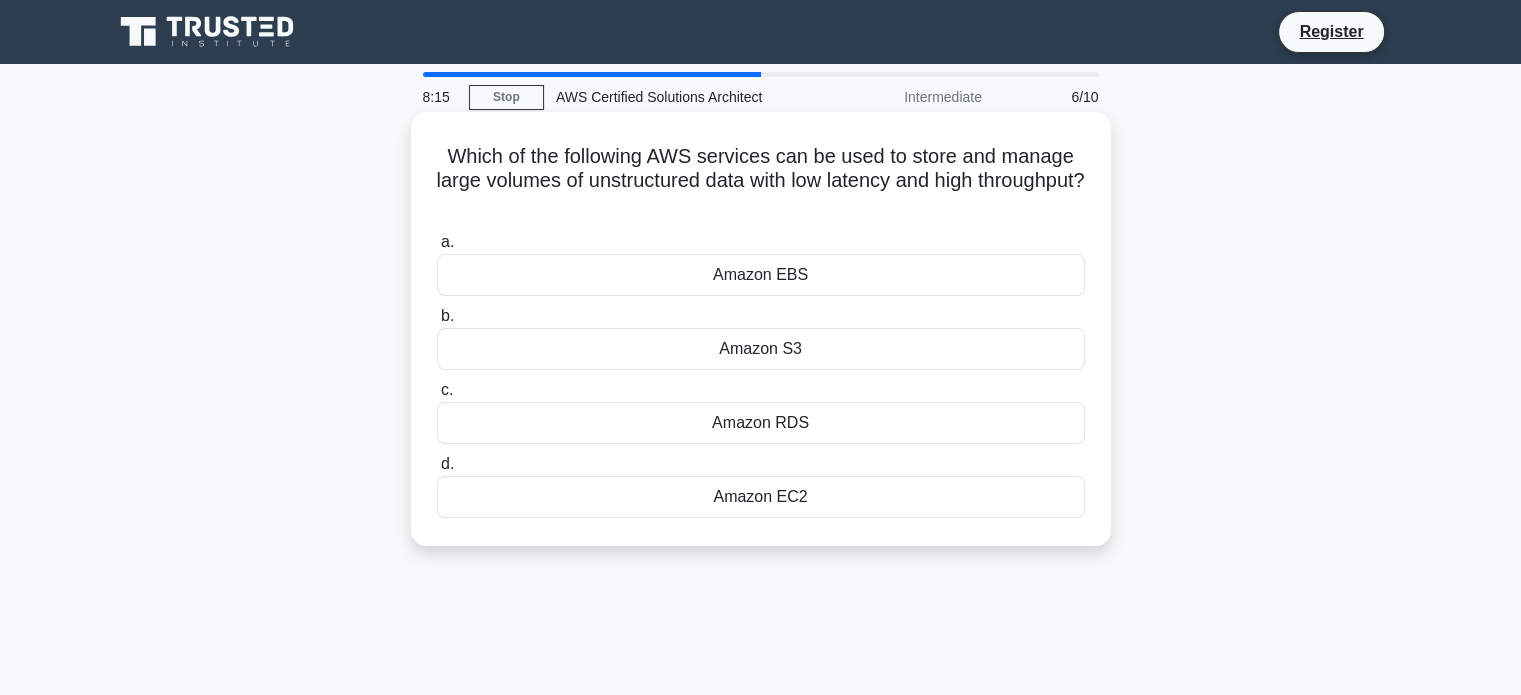 click on "Amazon S3" at bounding box center [761, 349] 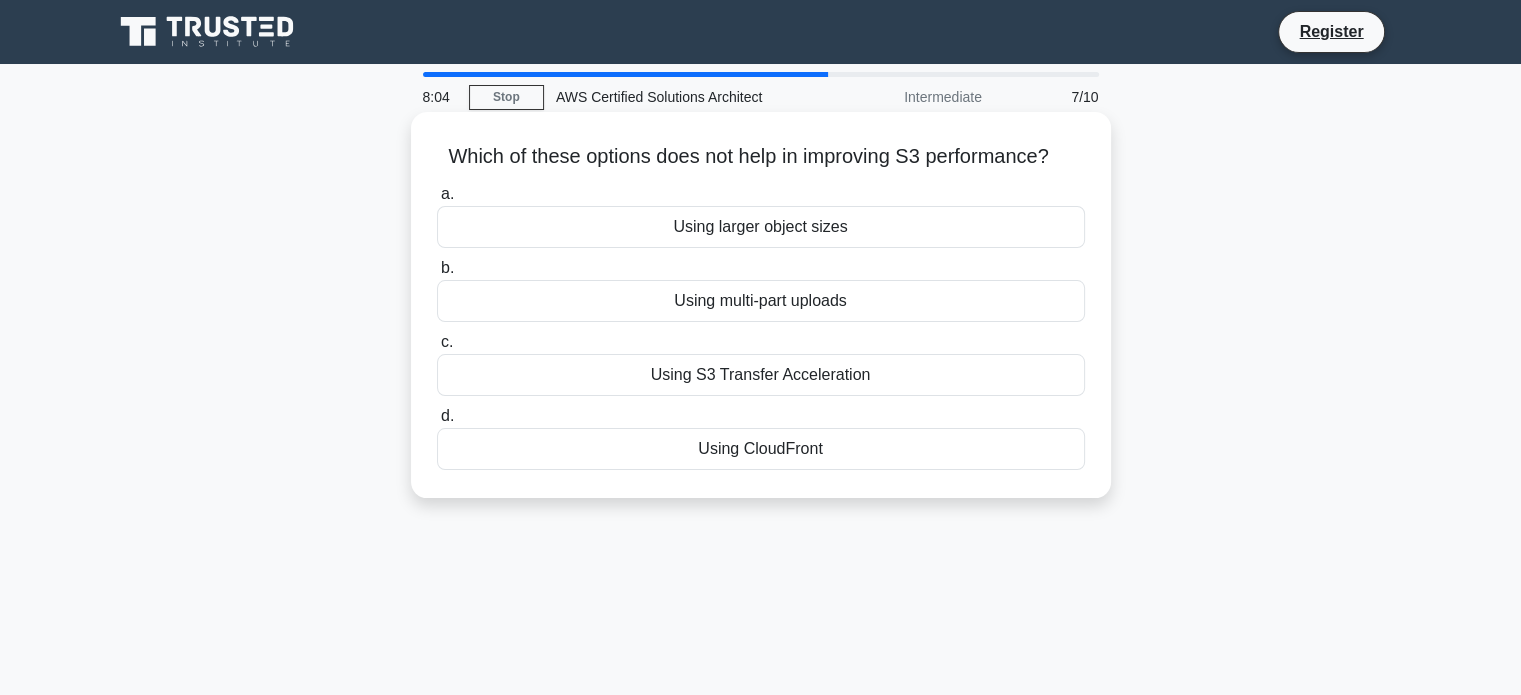 click on "Using larger object sizes" at bounding box center (761, 227) 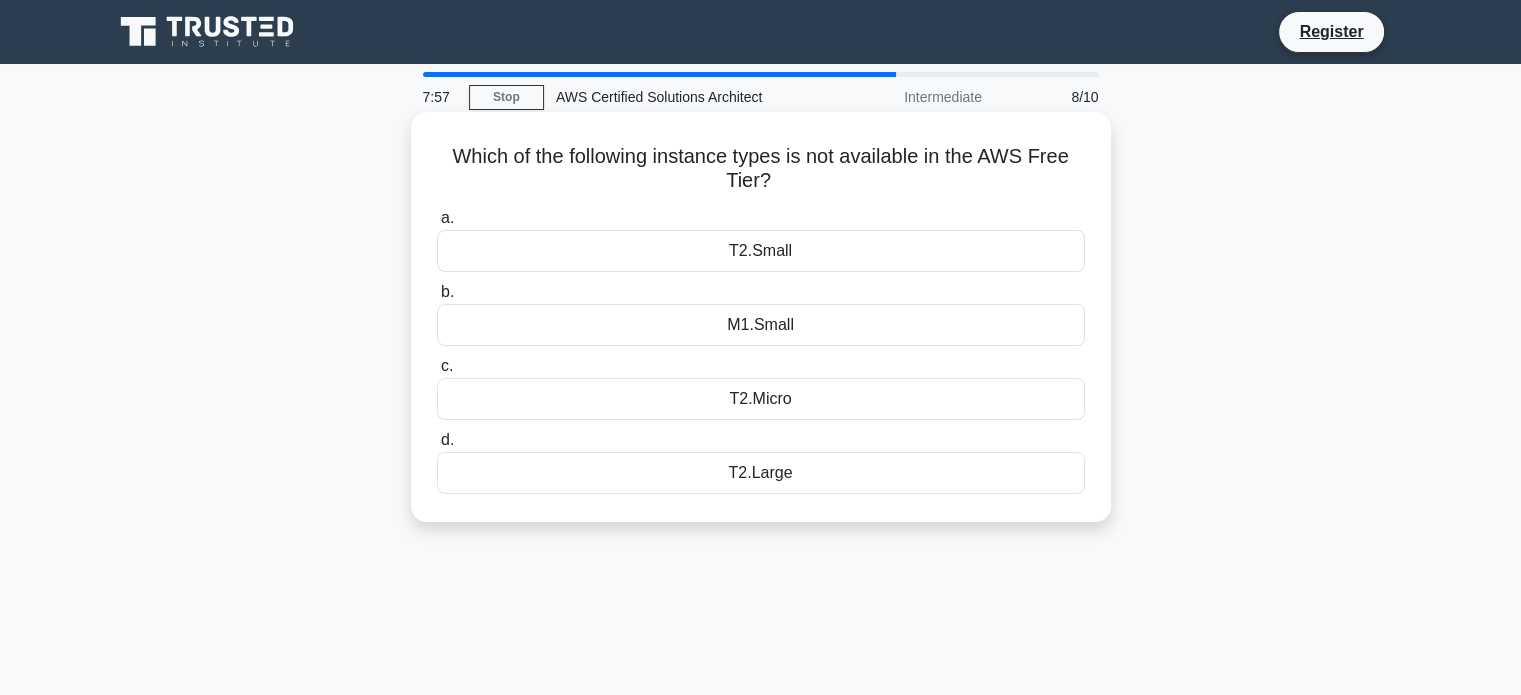 click on "T2.Large" at bounding box center [761, 473] 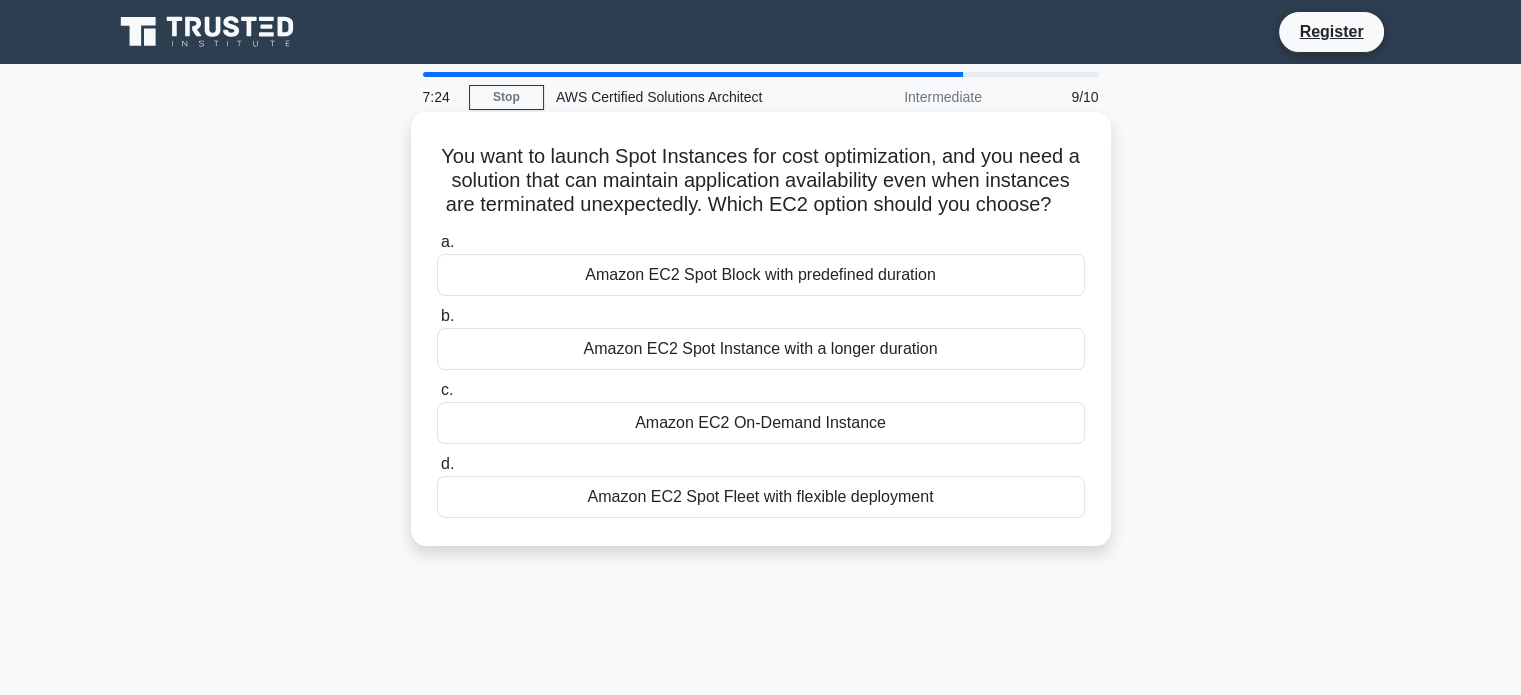 click on "Amazon EC2 Spot Fleet with flexible deployment" at bounding box center (761, 497) 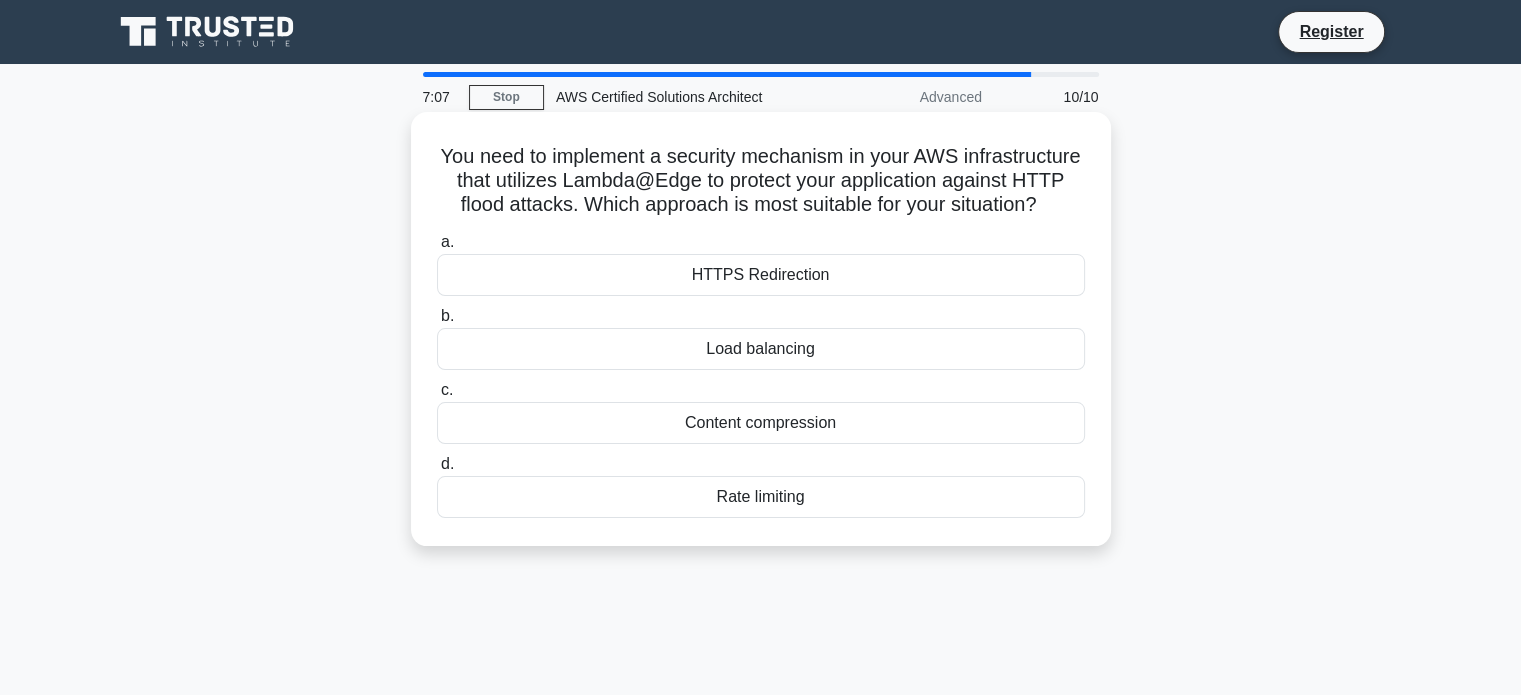 click on "HTTPS Redirection" at bounding box center [761, 275] 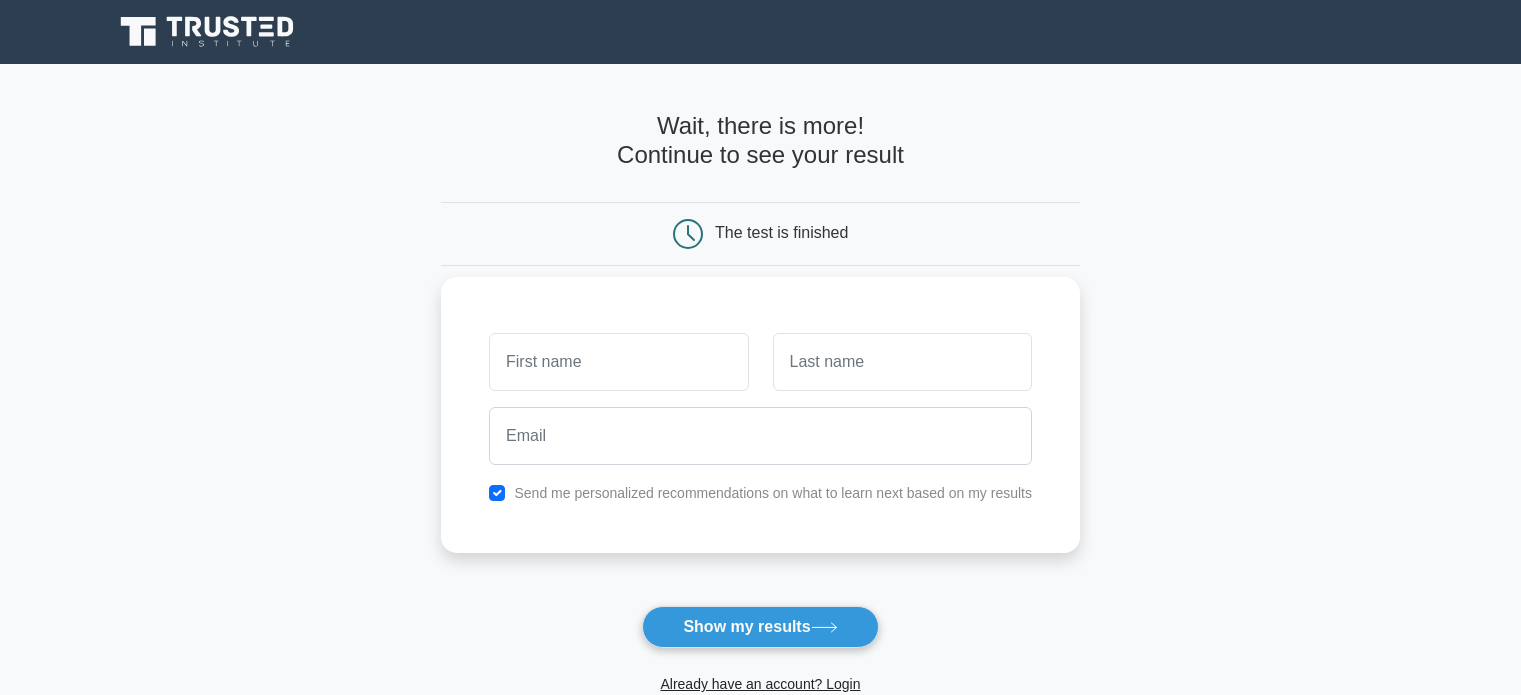 scroll, scrollTop: 0, scrollLeft: 0, axis: both 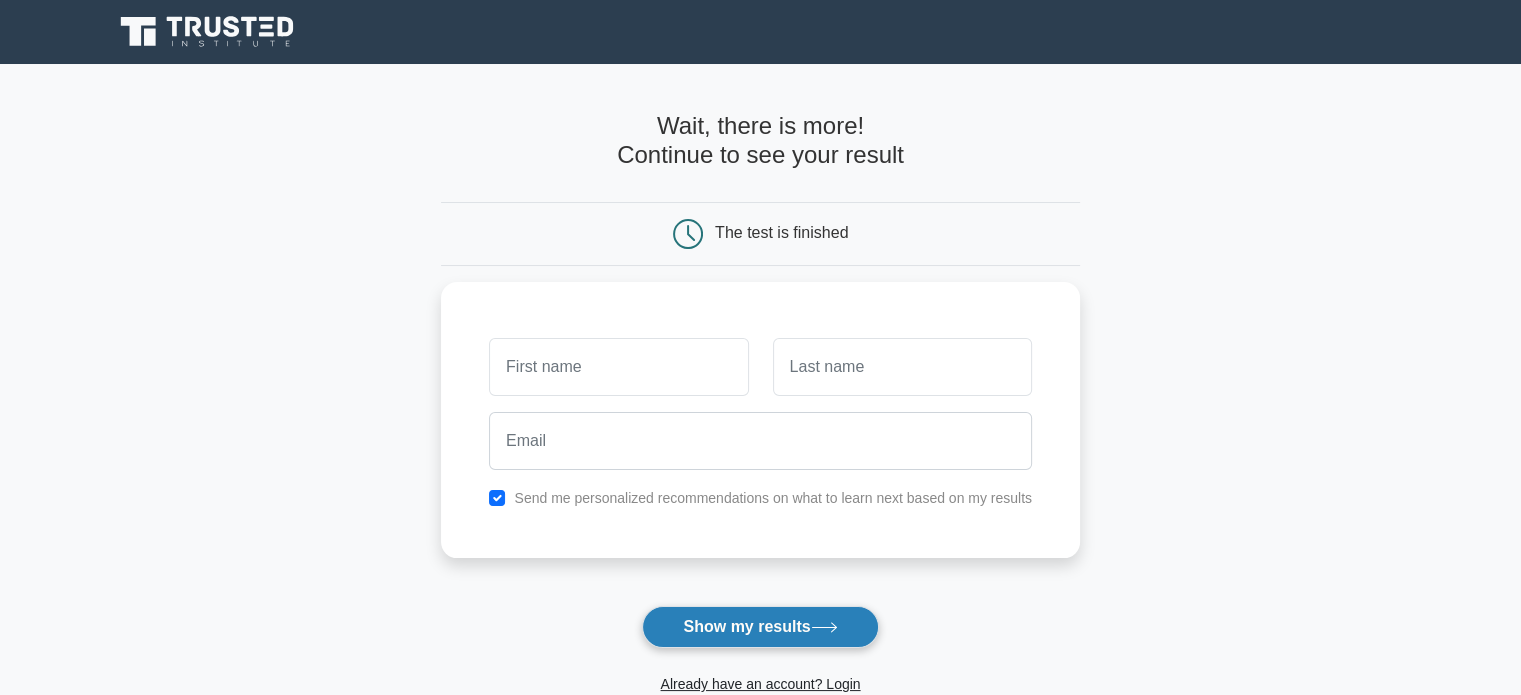 click on "Show my results" at bounding box center [760, 627] 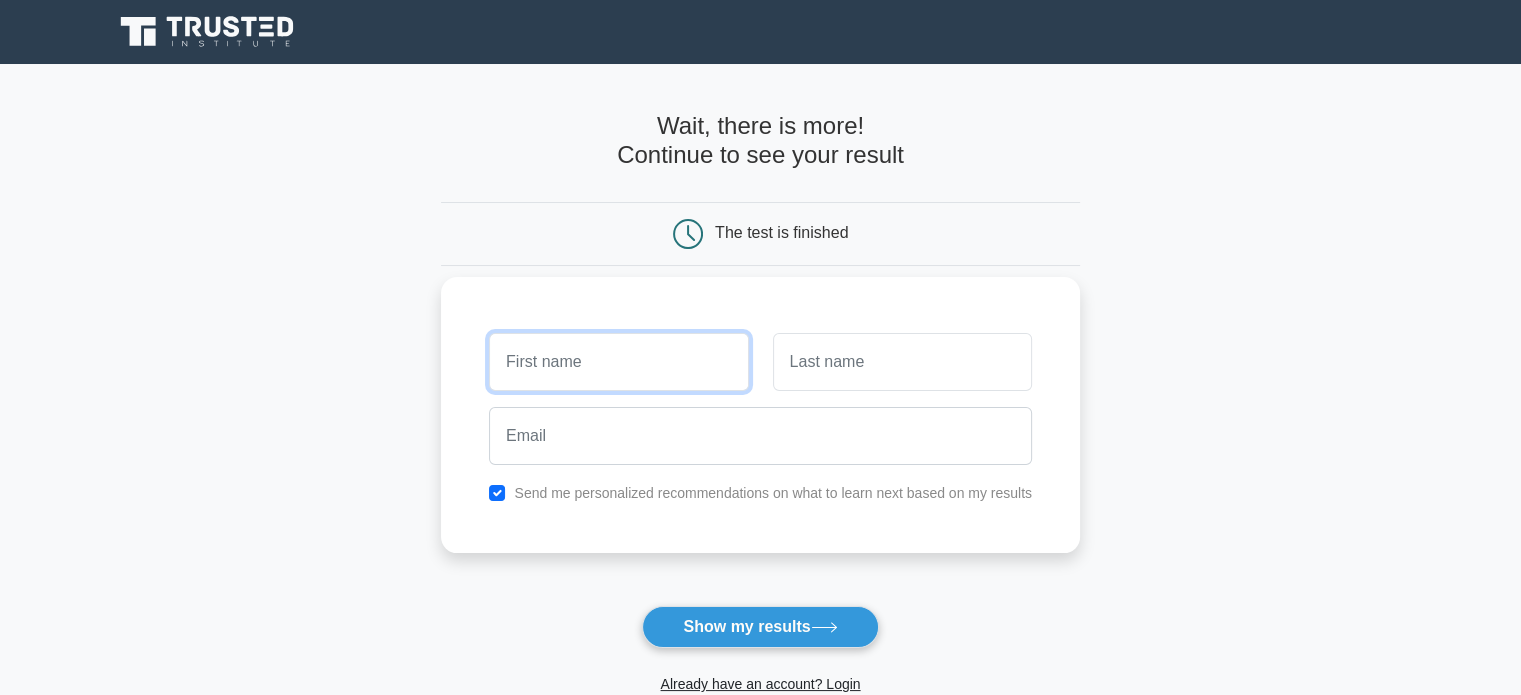 click at bounding box center [618, 362] 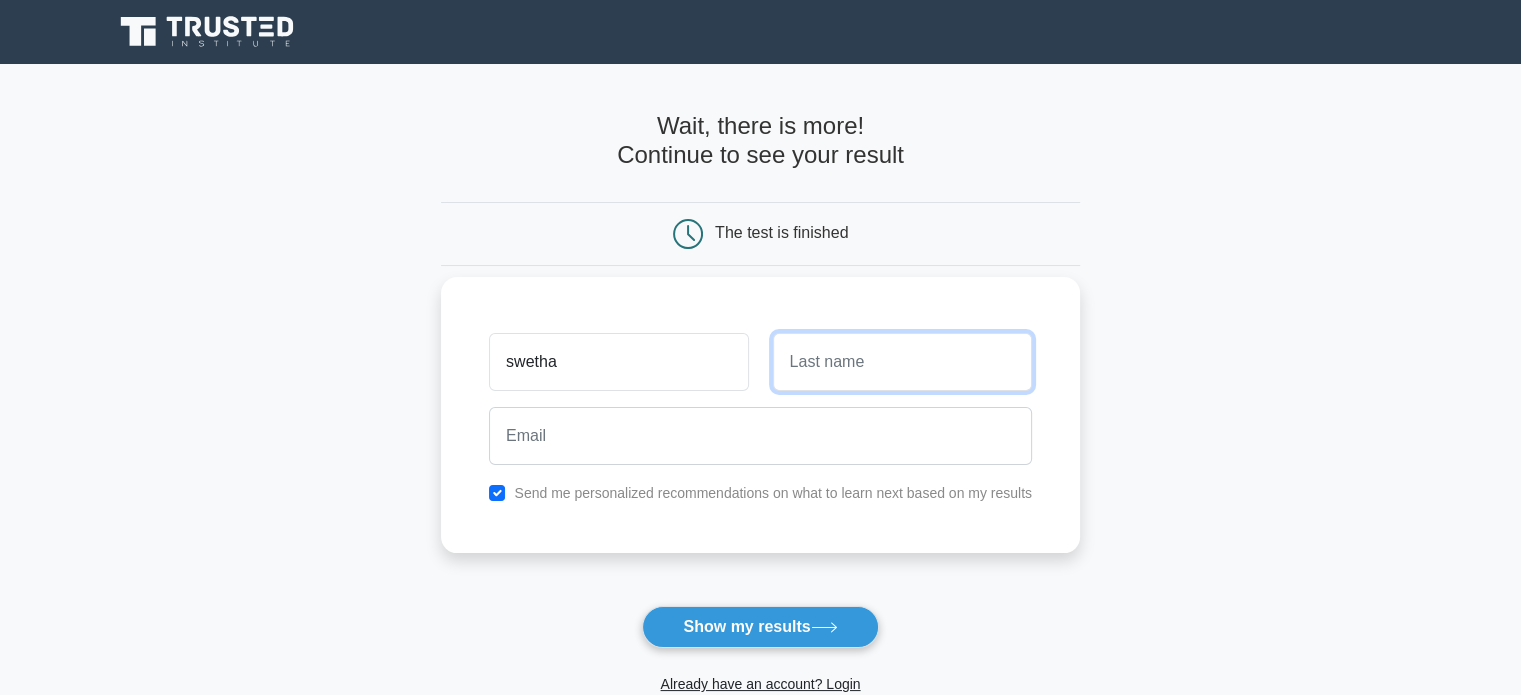 click at bounding box center [902, 362] 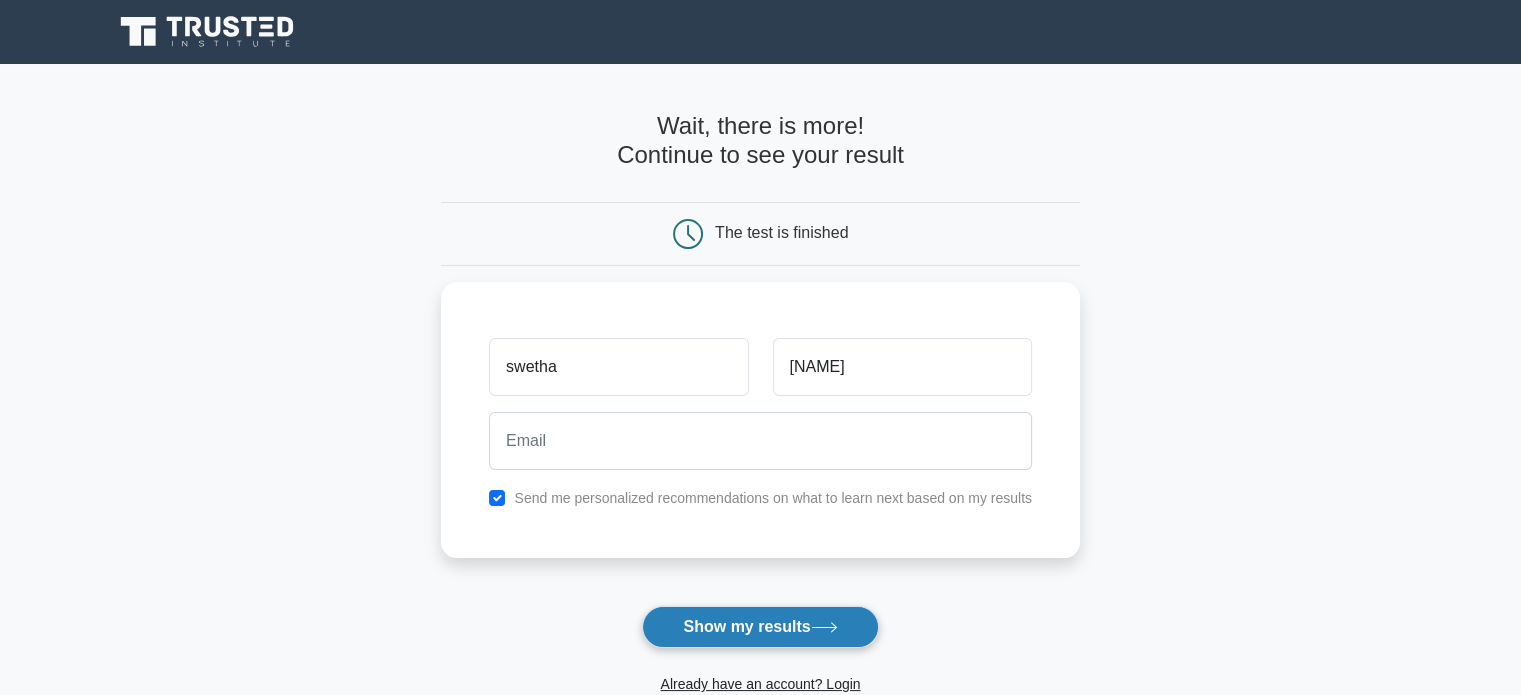 click on "Show my results" at bounding box center [760, 627] 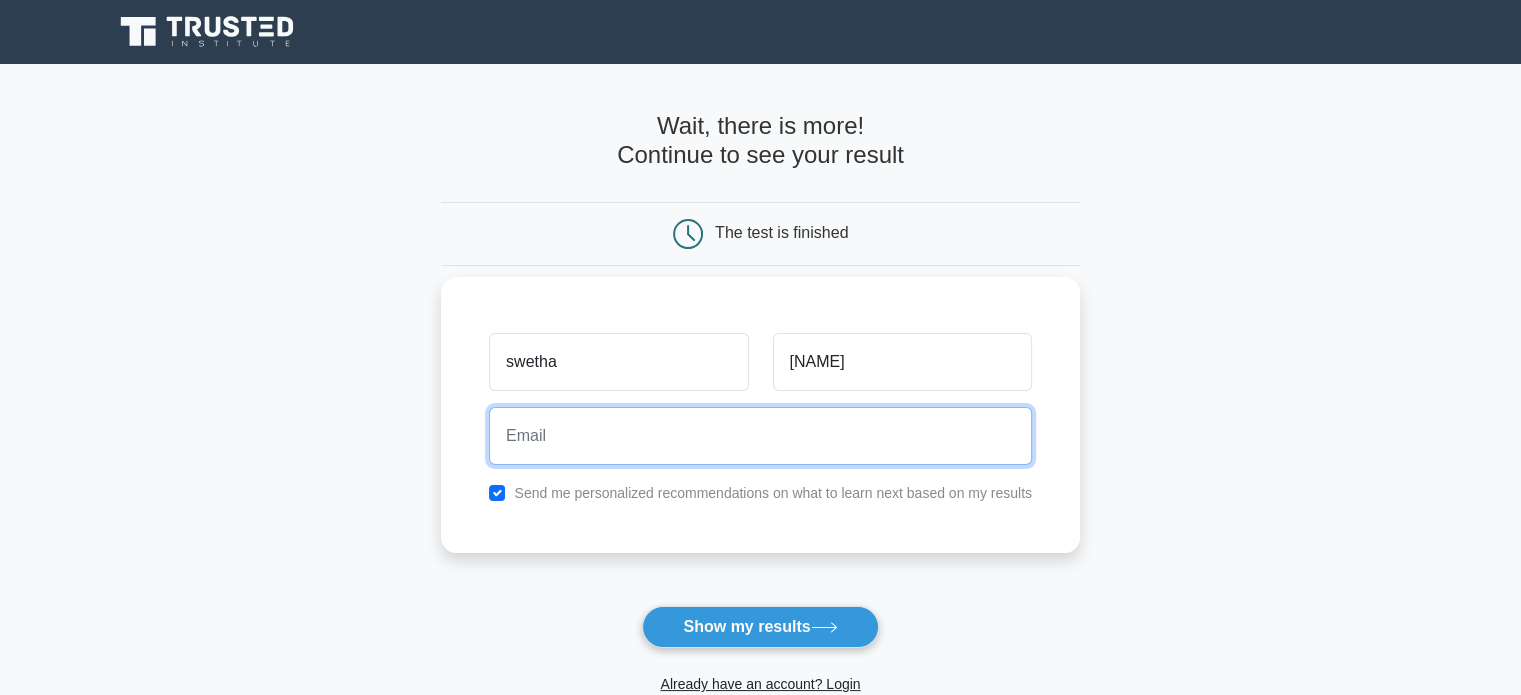 click at bounding box center (760, 436) 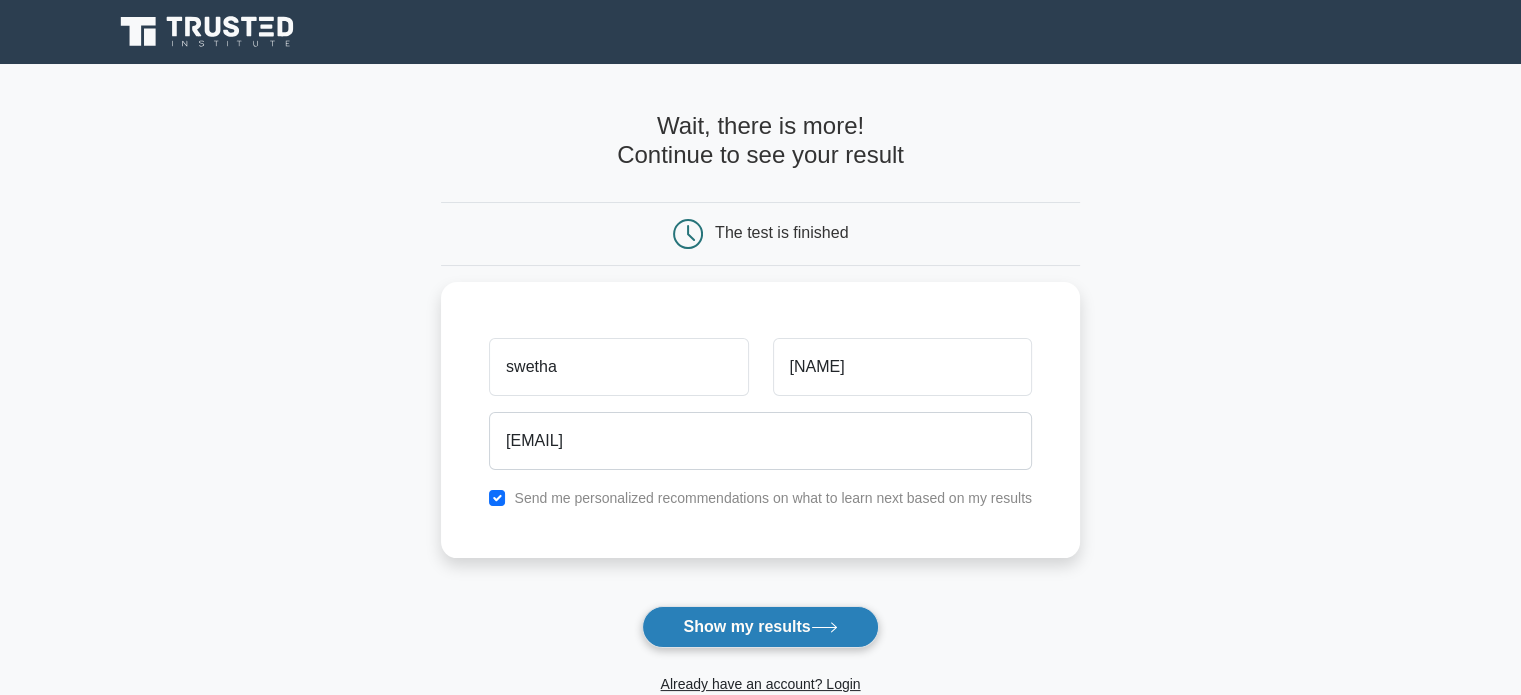 click on "Show my results" at bounding box center [760, 627] 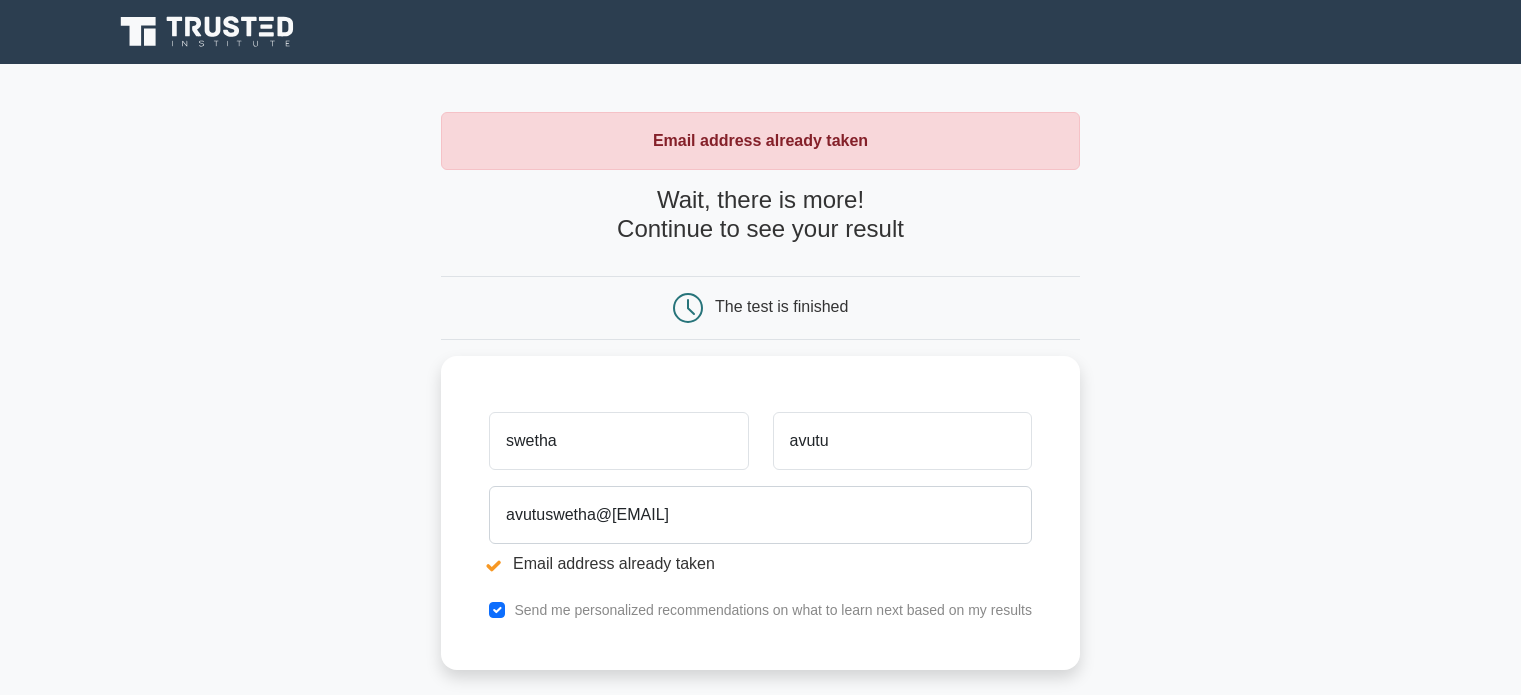 scroll, scrollTop: 0, scrollLeft: 0, axis: both 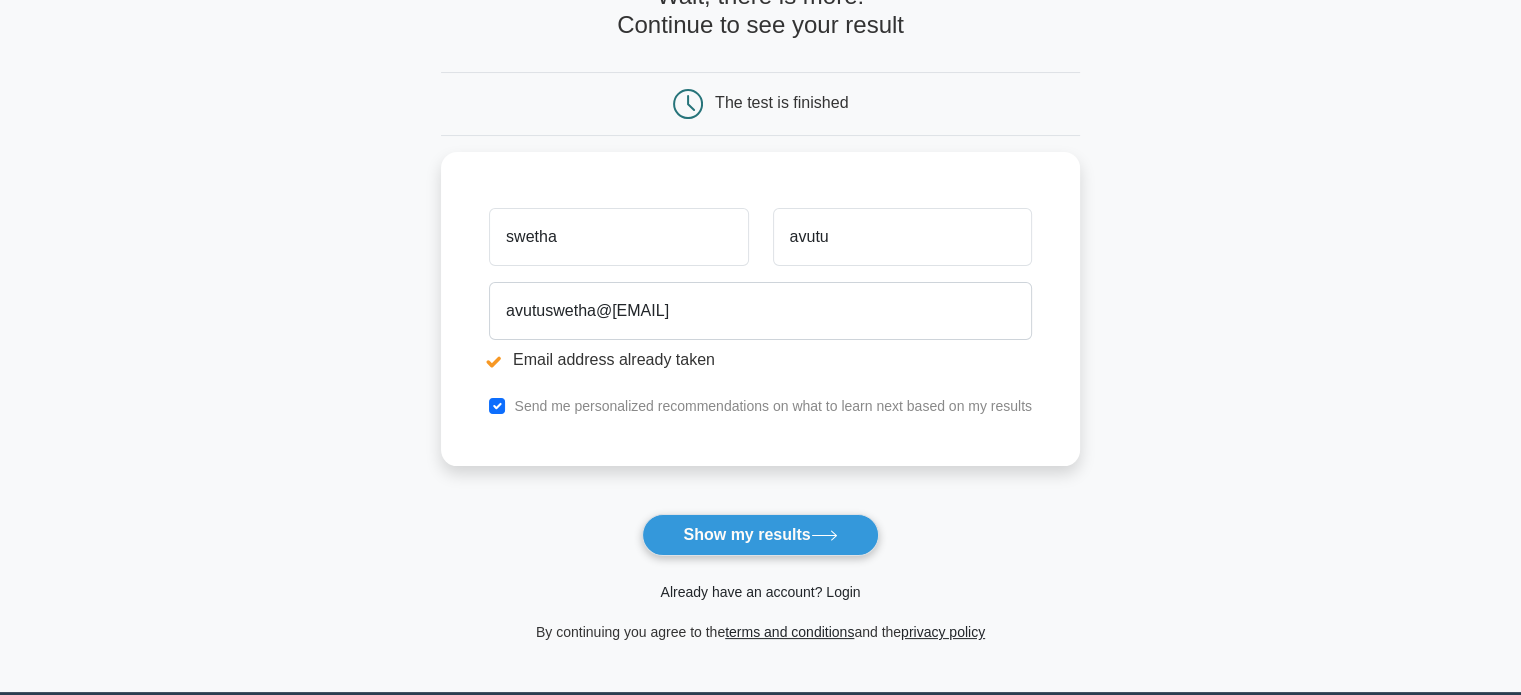 click on "Already have an account? Login" at bounding box center [760, 592] 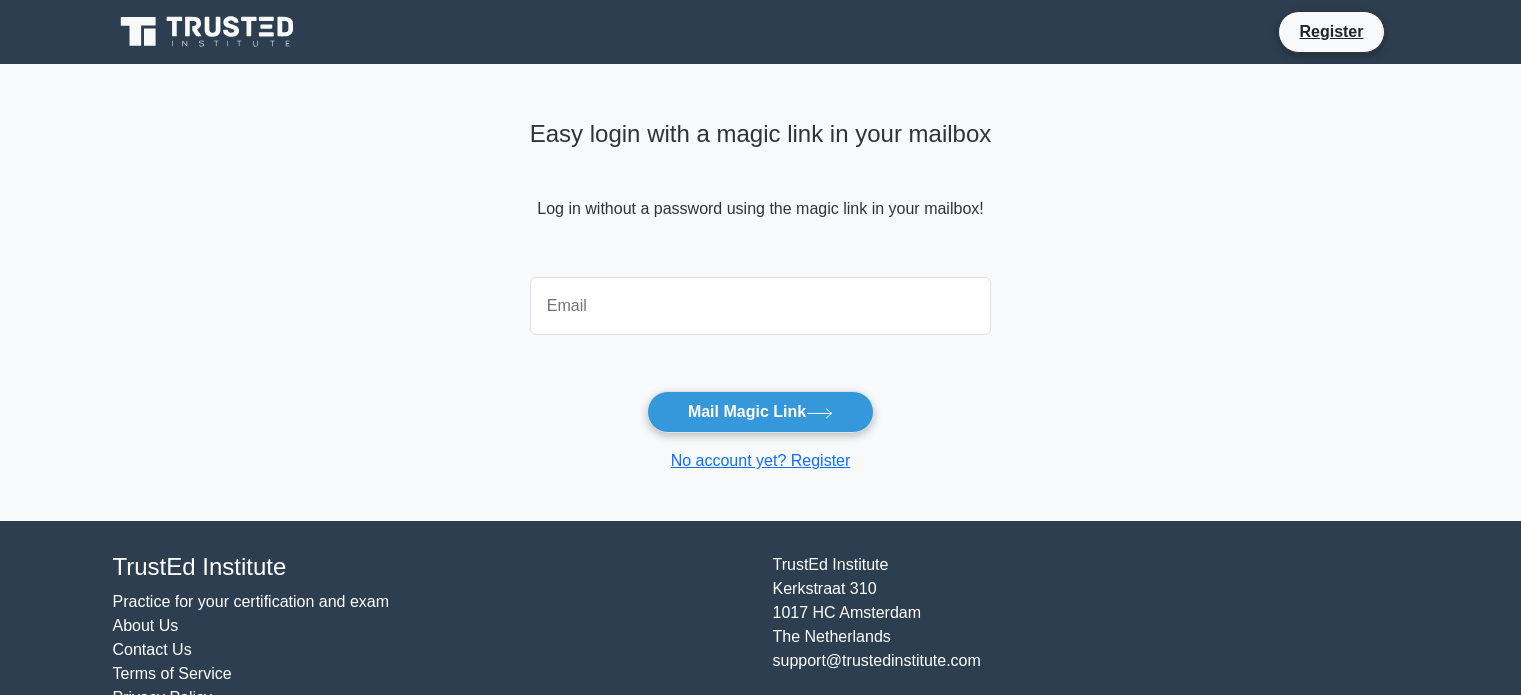 scroll, scrollTop: 0, scrollLeft: 0, axis: both 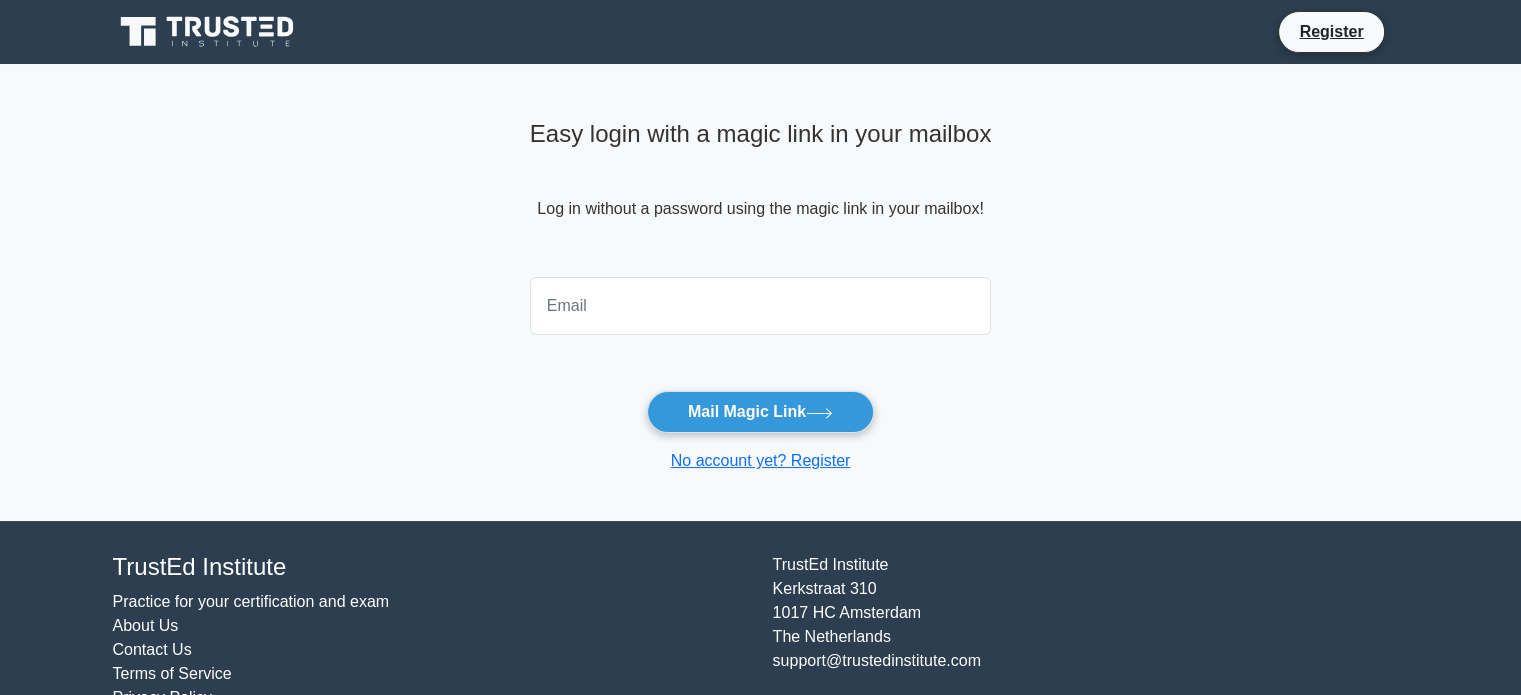 click at bounding box center (761, 306) 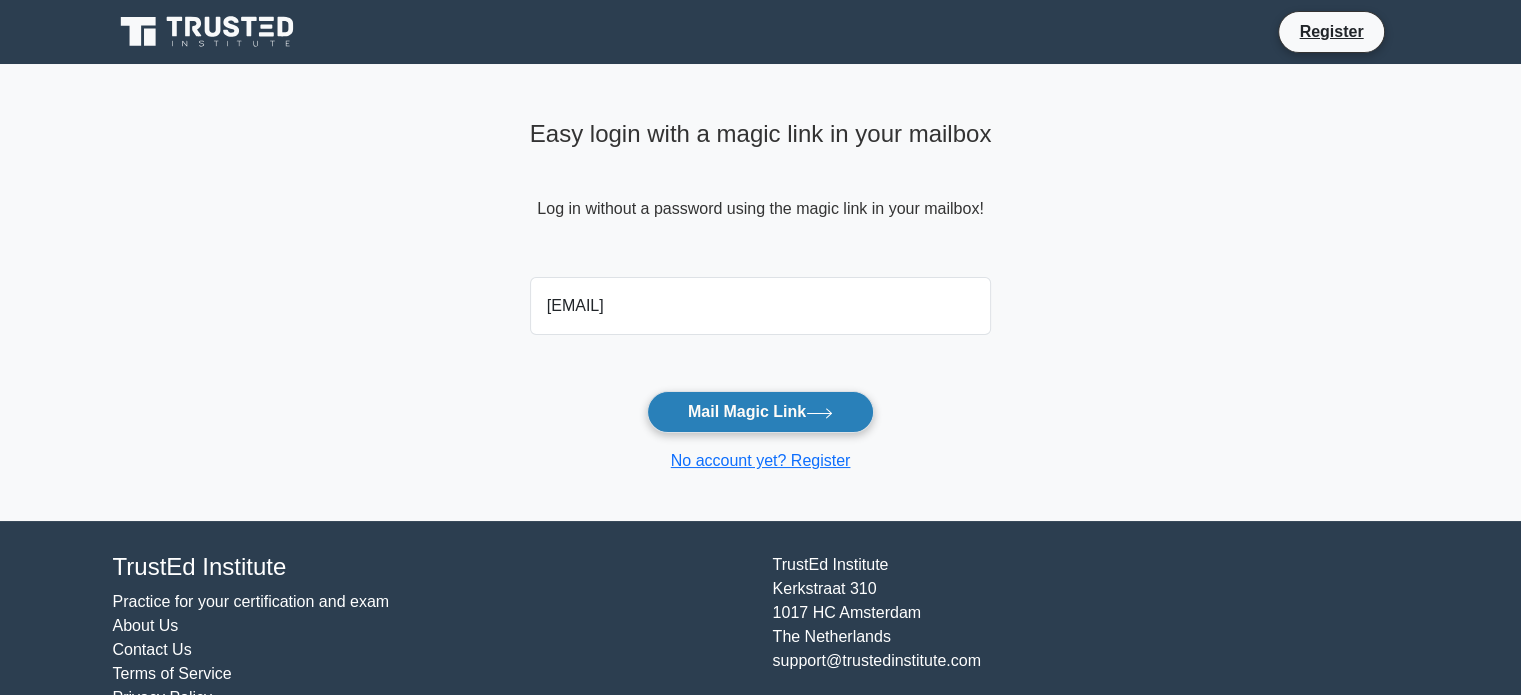 click on "Mail Magic Link" at bounding box center [760, 412] 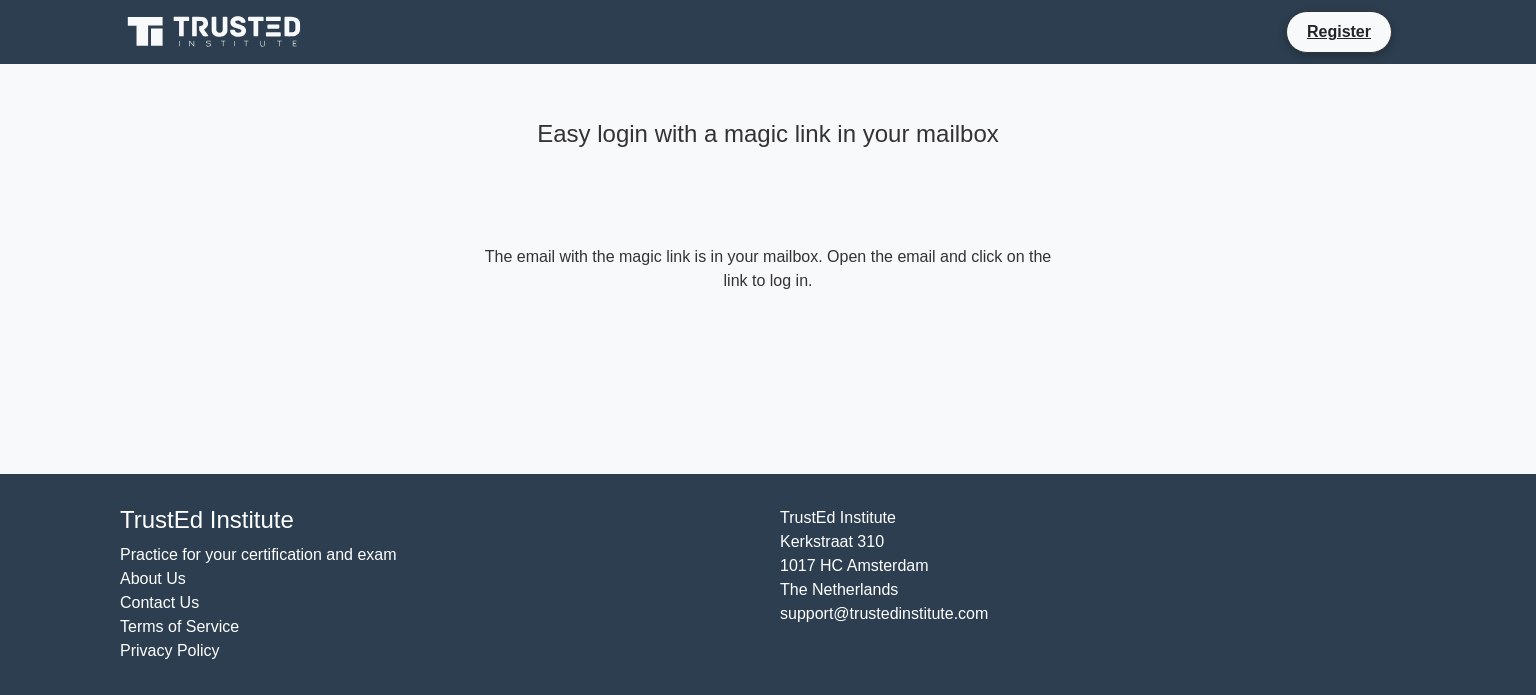 scroll, scrollTop: 0, scrollLeft: 0, axis: both 